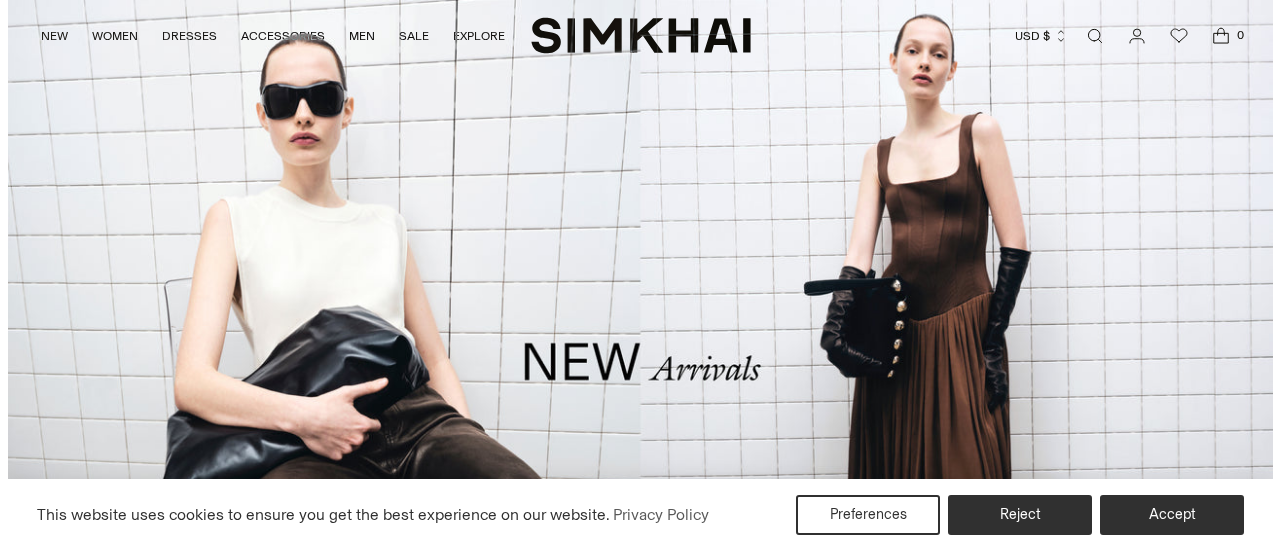 scroll, scrollTop: 0, scrollLeft: 0, axis: both 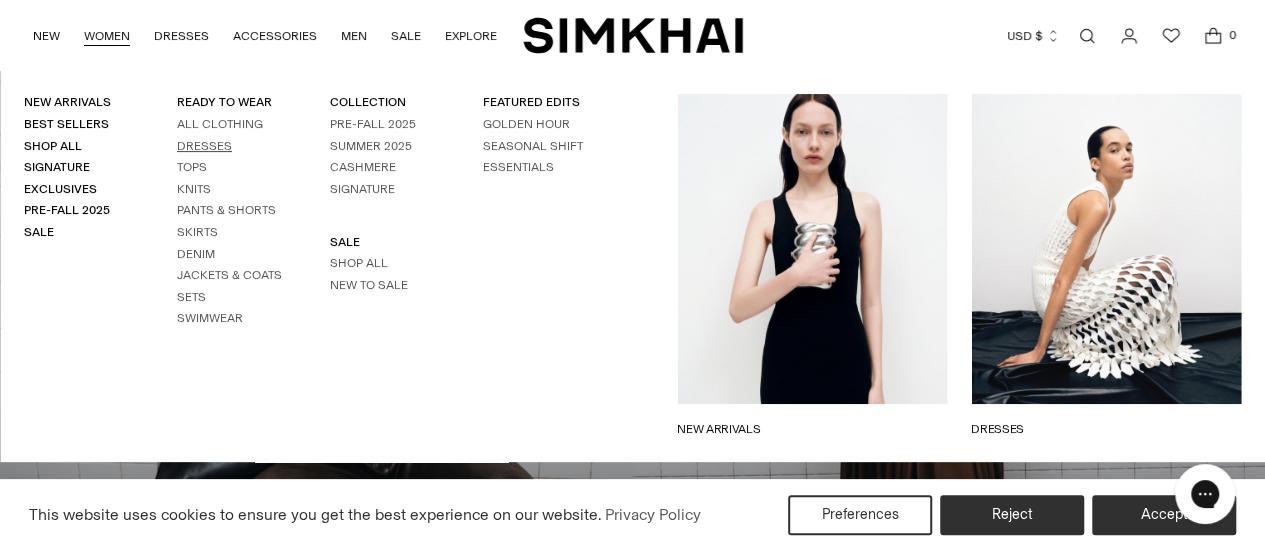 click on "Dresses" at bounding box center (204, 146) 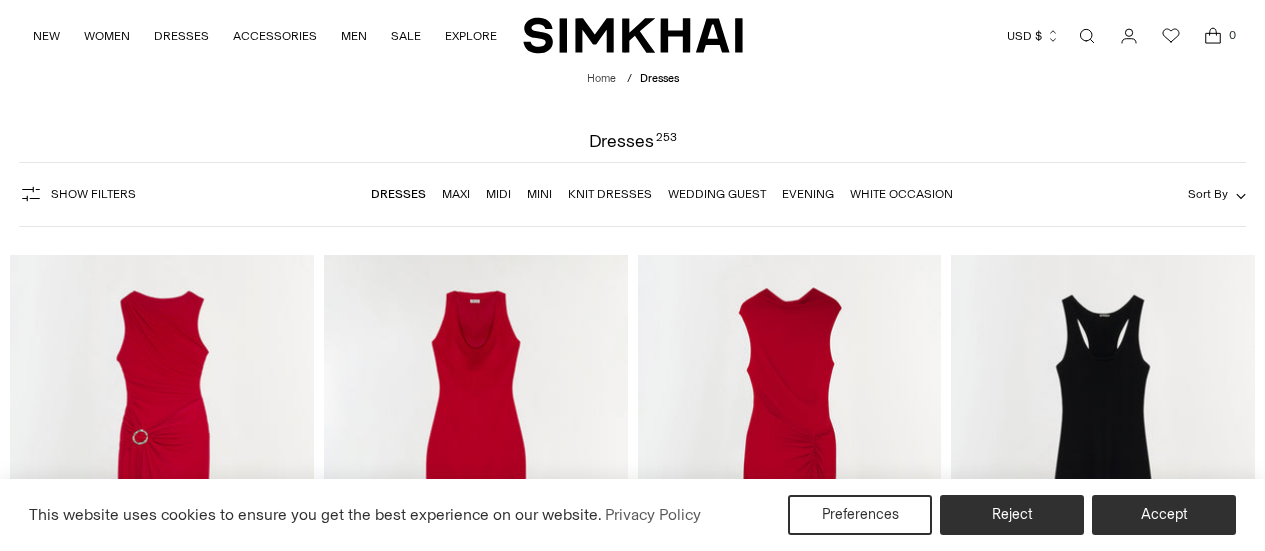 scroll, scrollTop: 0, scrollLeft: 0, axis: both 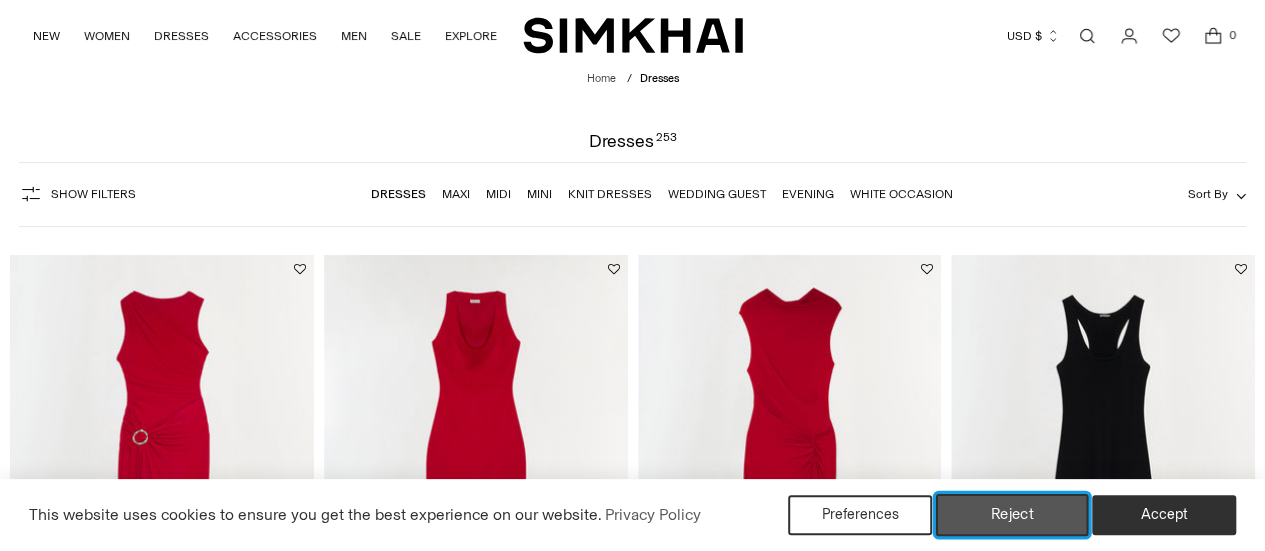 click on "Reject" at bounding box center (1012, 515) 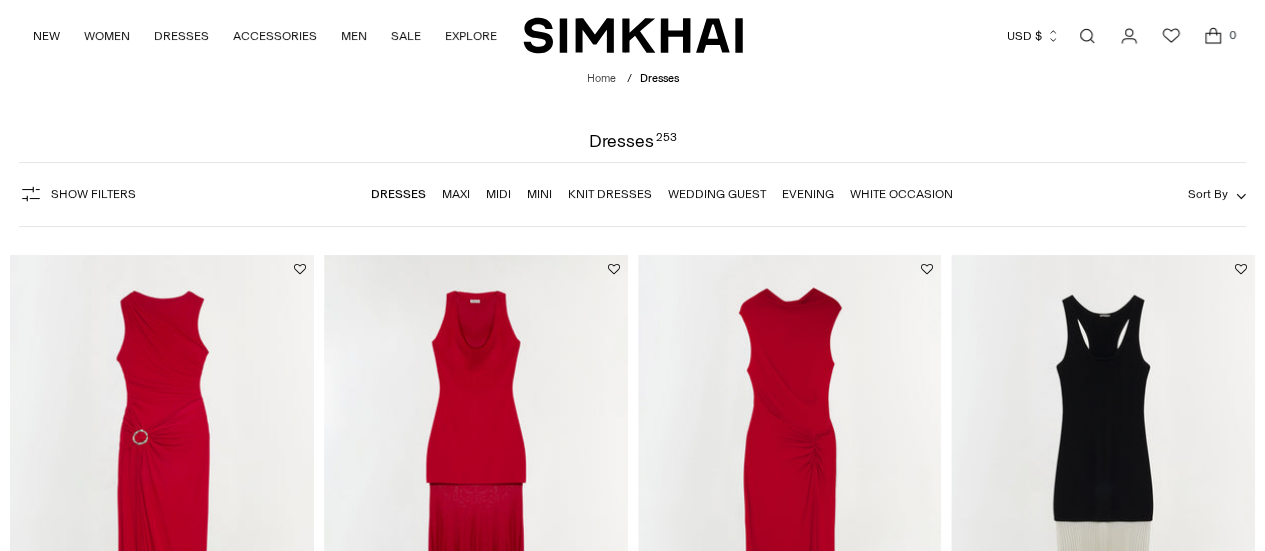 scroll, scrollTop: 0, scrollLeft: 0, axis: both 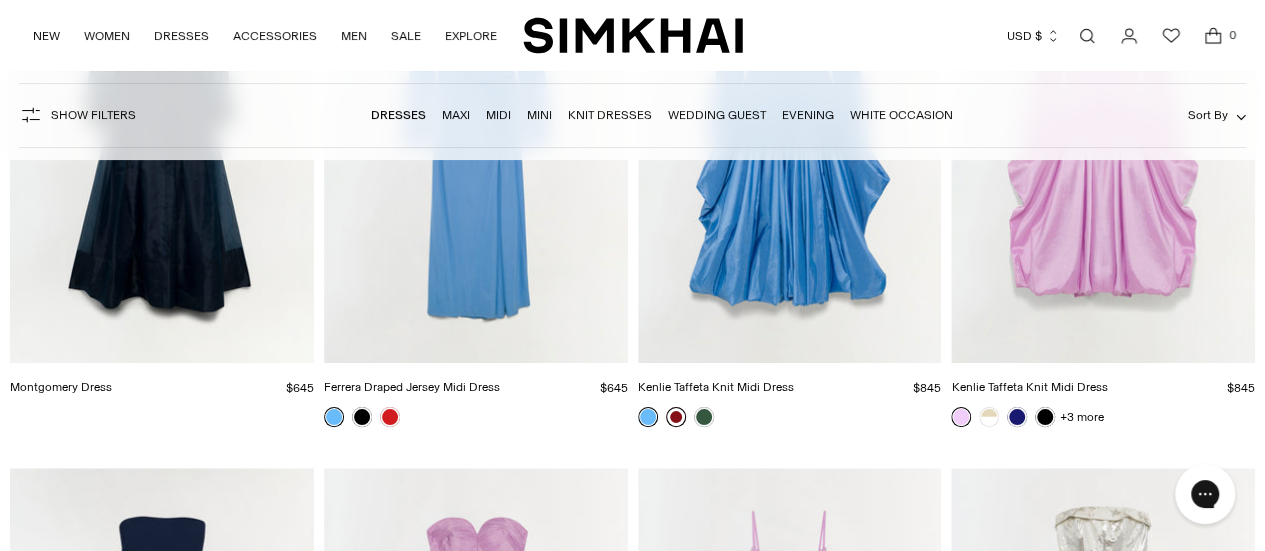 click at bounding box center (676, 417) 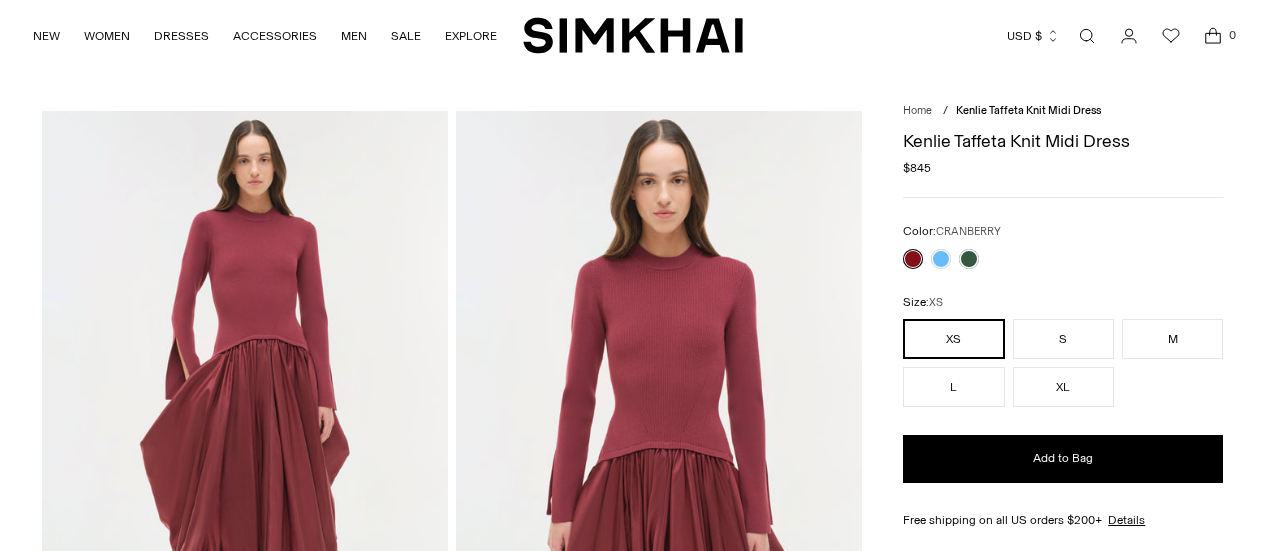 scroll, scrollTop: 0, scrollLeft: 0, axis: both 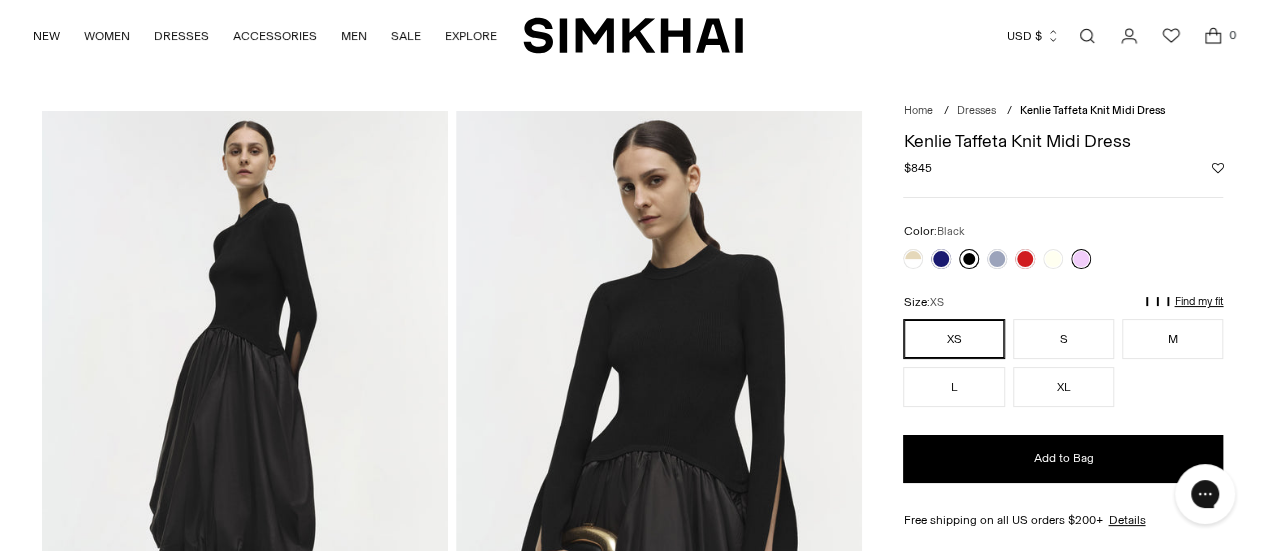 click at bounding box center [969, 259] 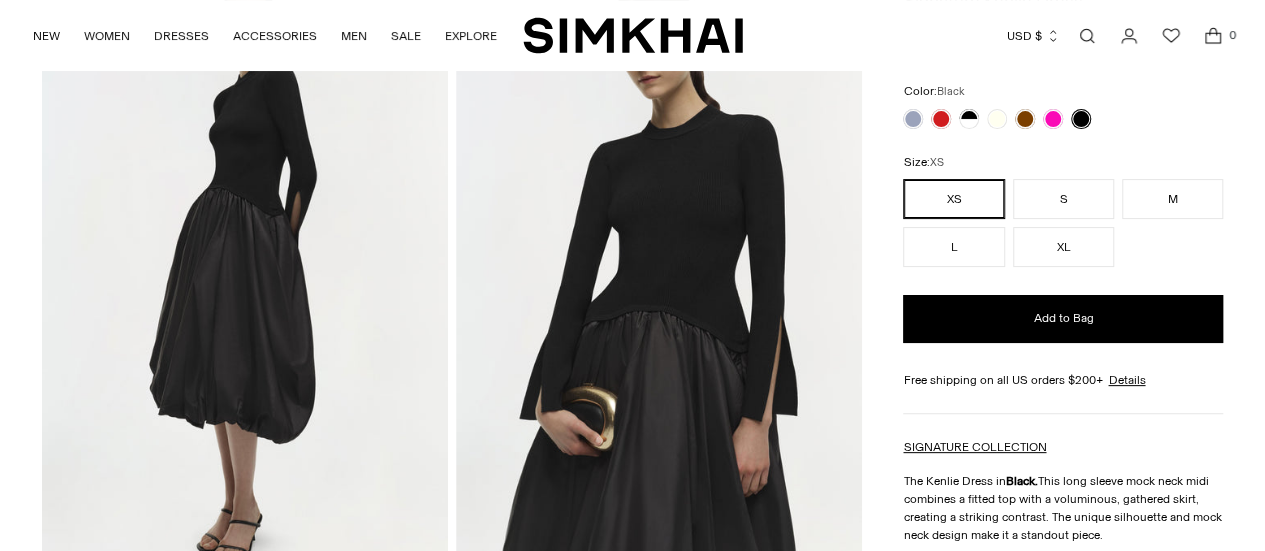 scroll, scrollTop: 146, scrollLeft: 0, axis: vertical 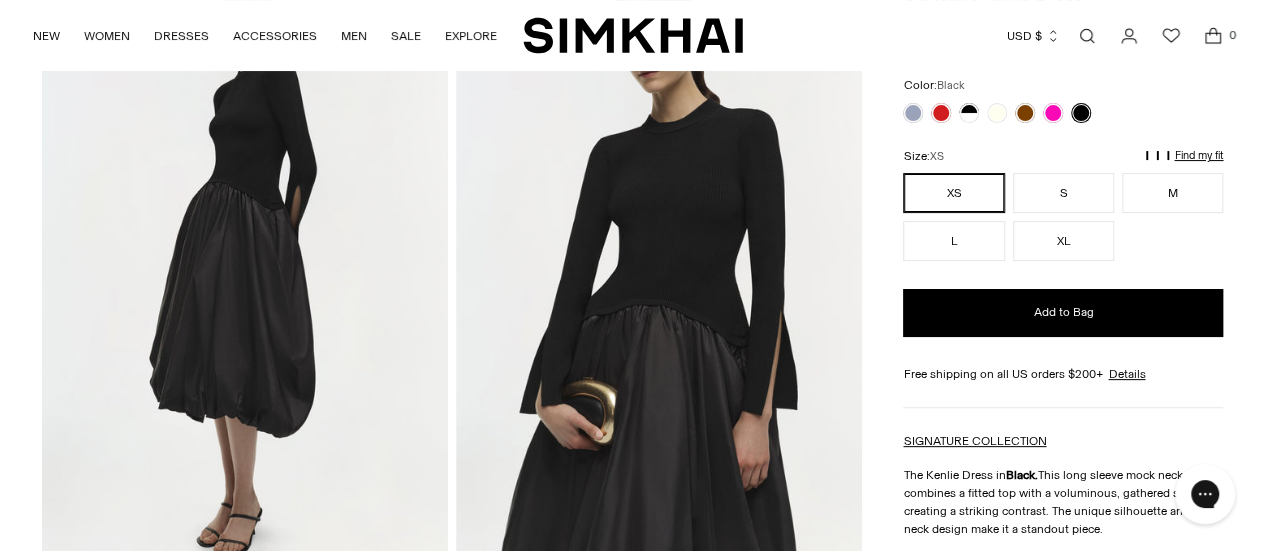 click on "Find my fit" at bounding box center (1011, 165) 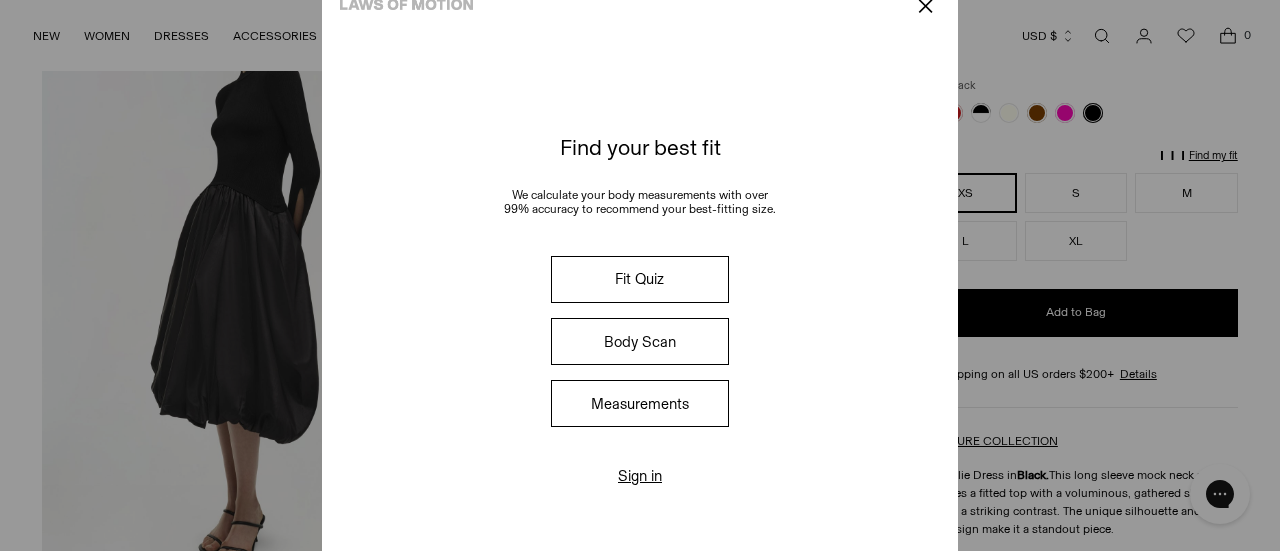 click on "✕" 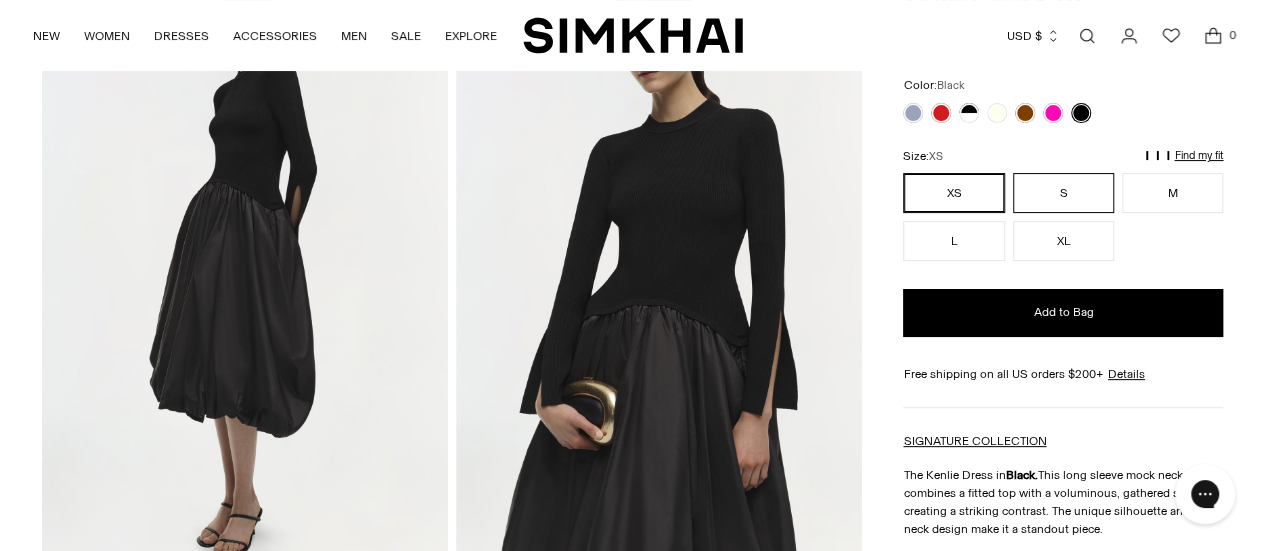 click on "S" at bounding box center [1063, 193] 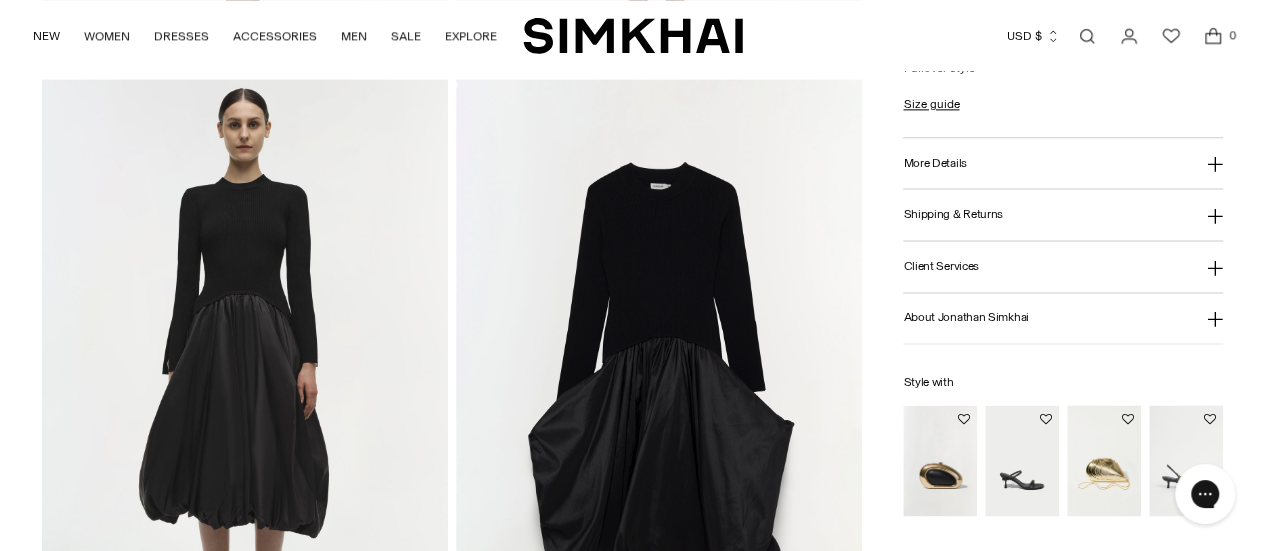 scroll, scrollTop: 1332, scrollLeft: 0, axis: vertical 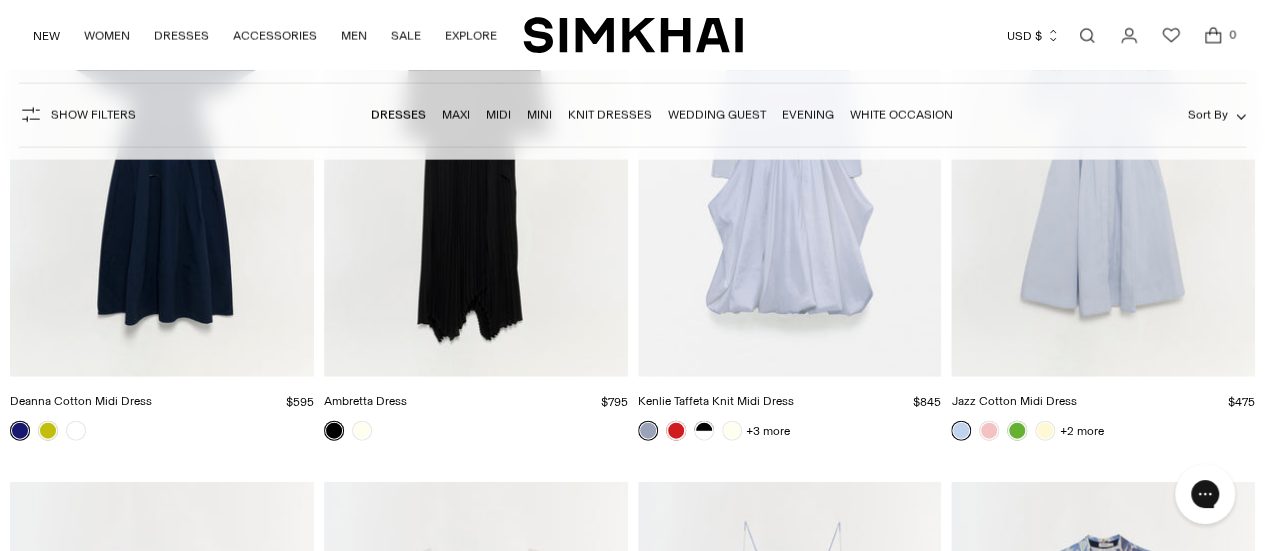 click at bounding box center [0, 0] 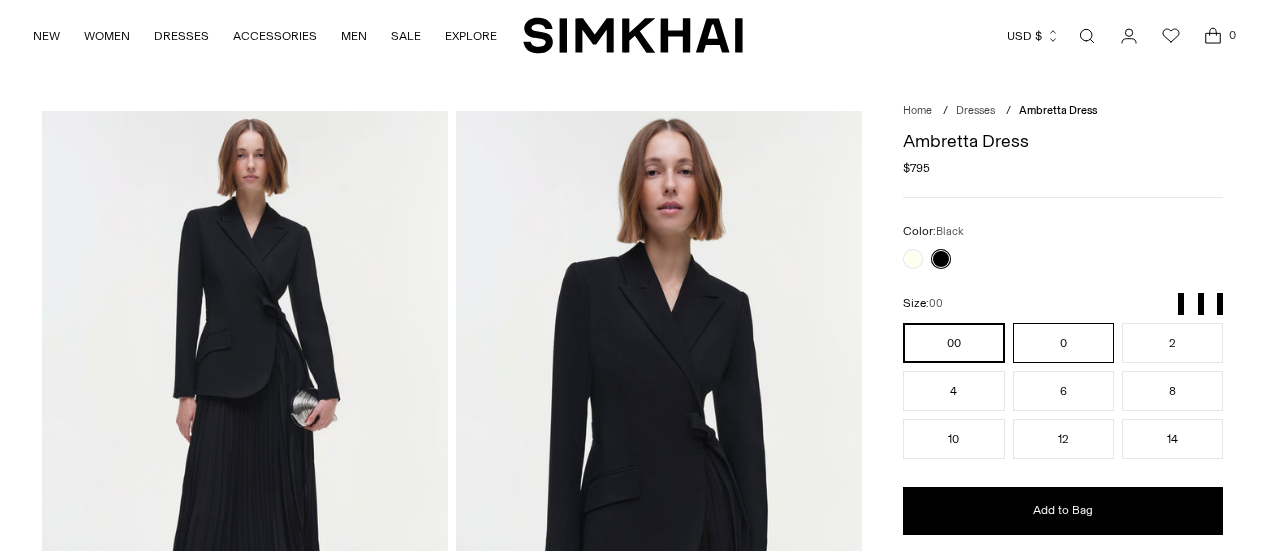 scroll, scrollTop: 0, scrollLeft: 0, axis: both 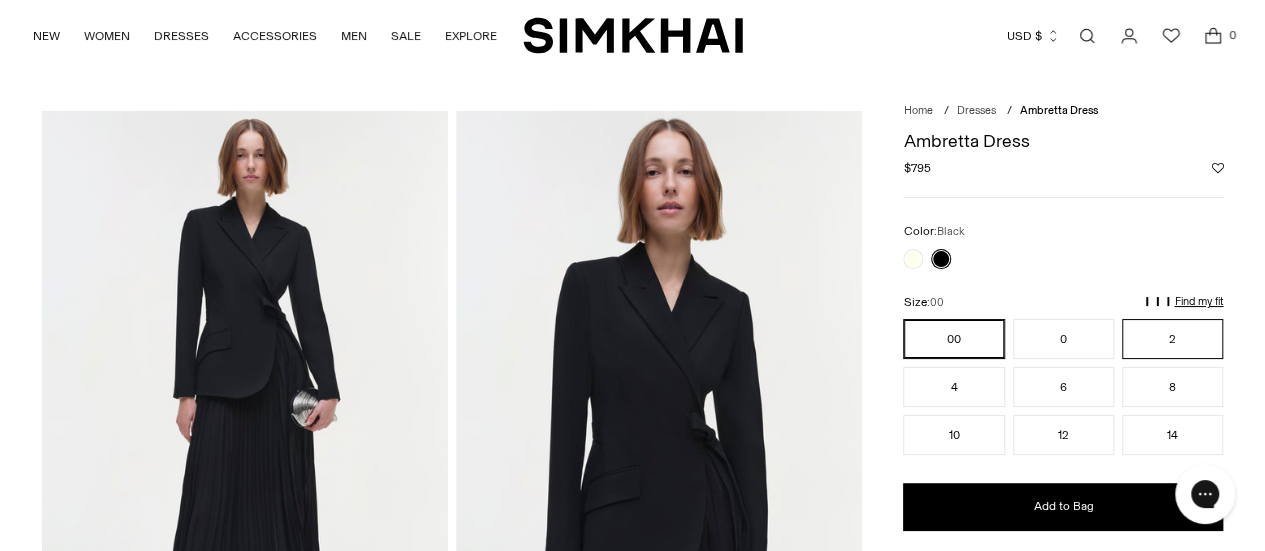 click on "2" at bounding box center (1172, 339) 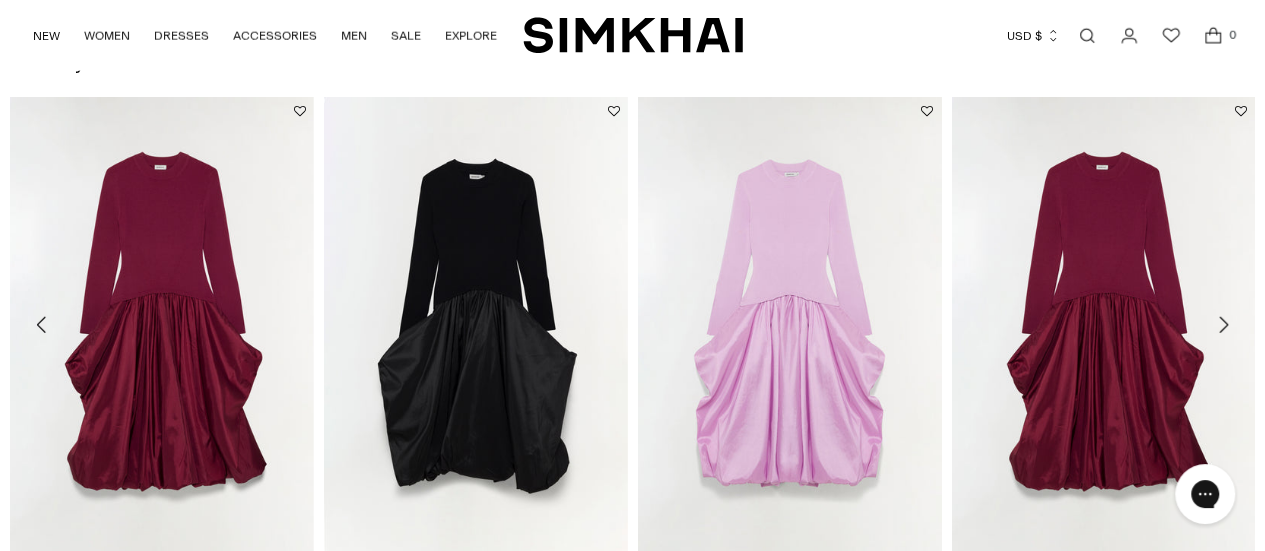 scroll, scrollTop: 2578, scrollLeft: 0, axis: vertical 